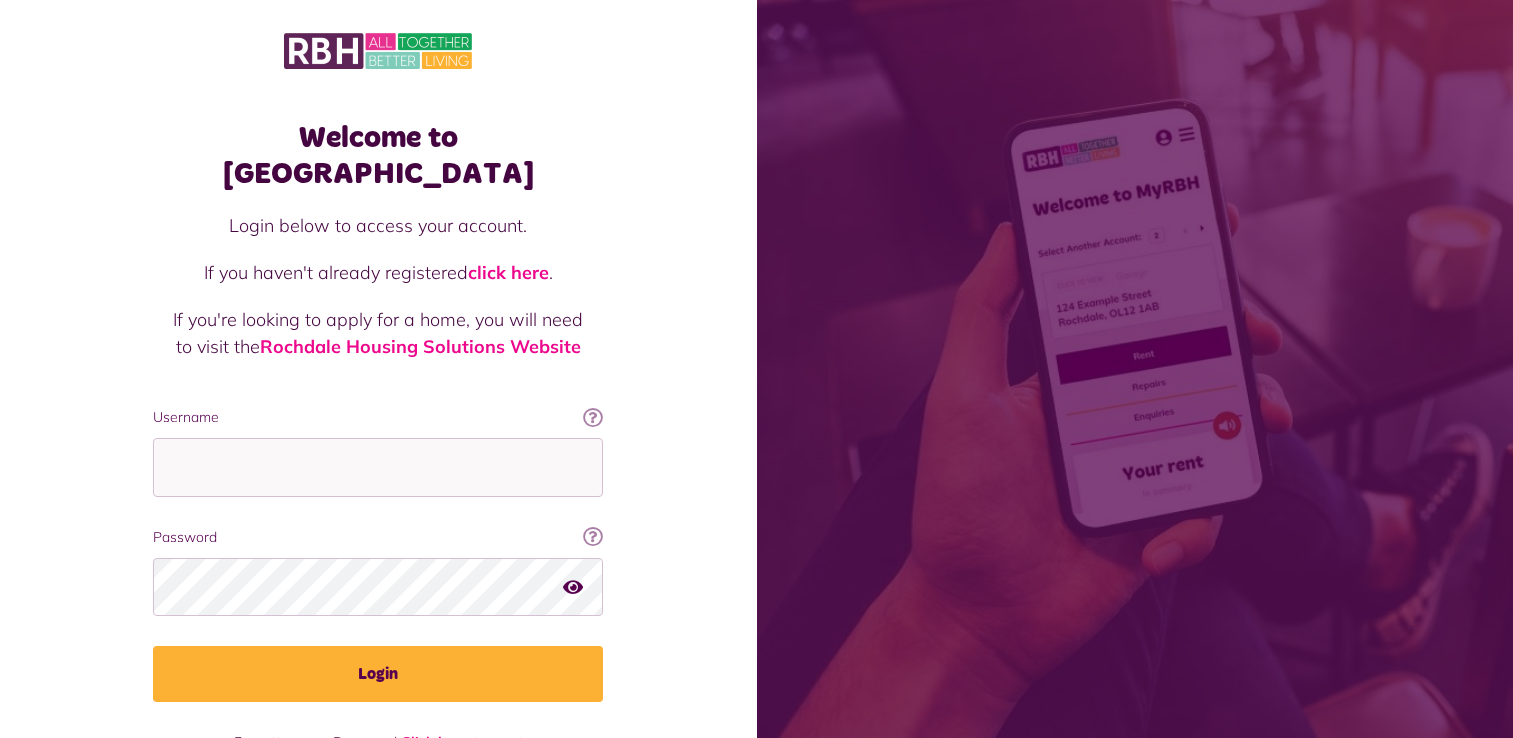 scroll, scrollTop: 0, scrollLeft: 0, axis: both 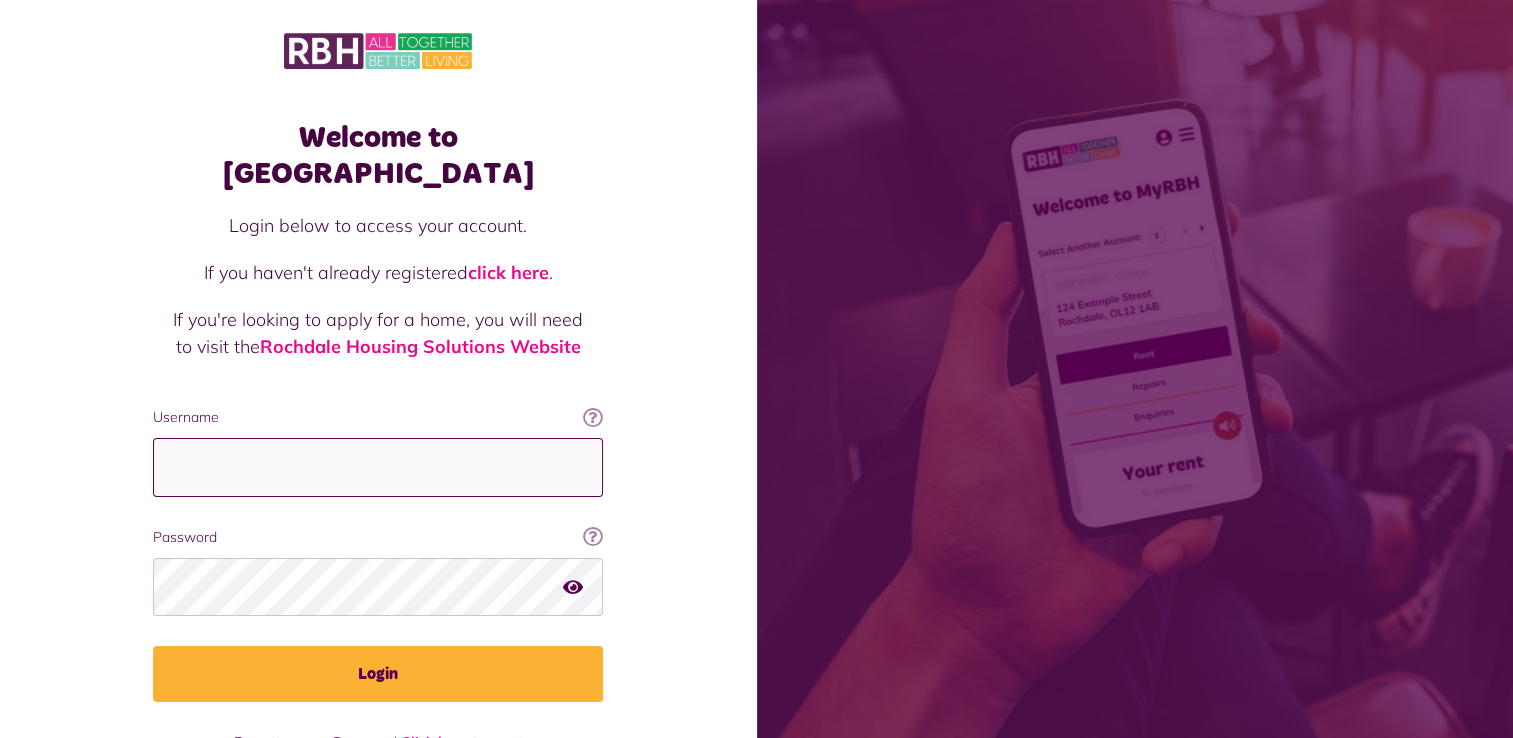 click on "Username" at bounding box center (378, 467) 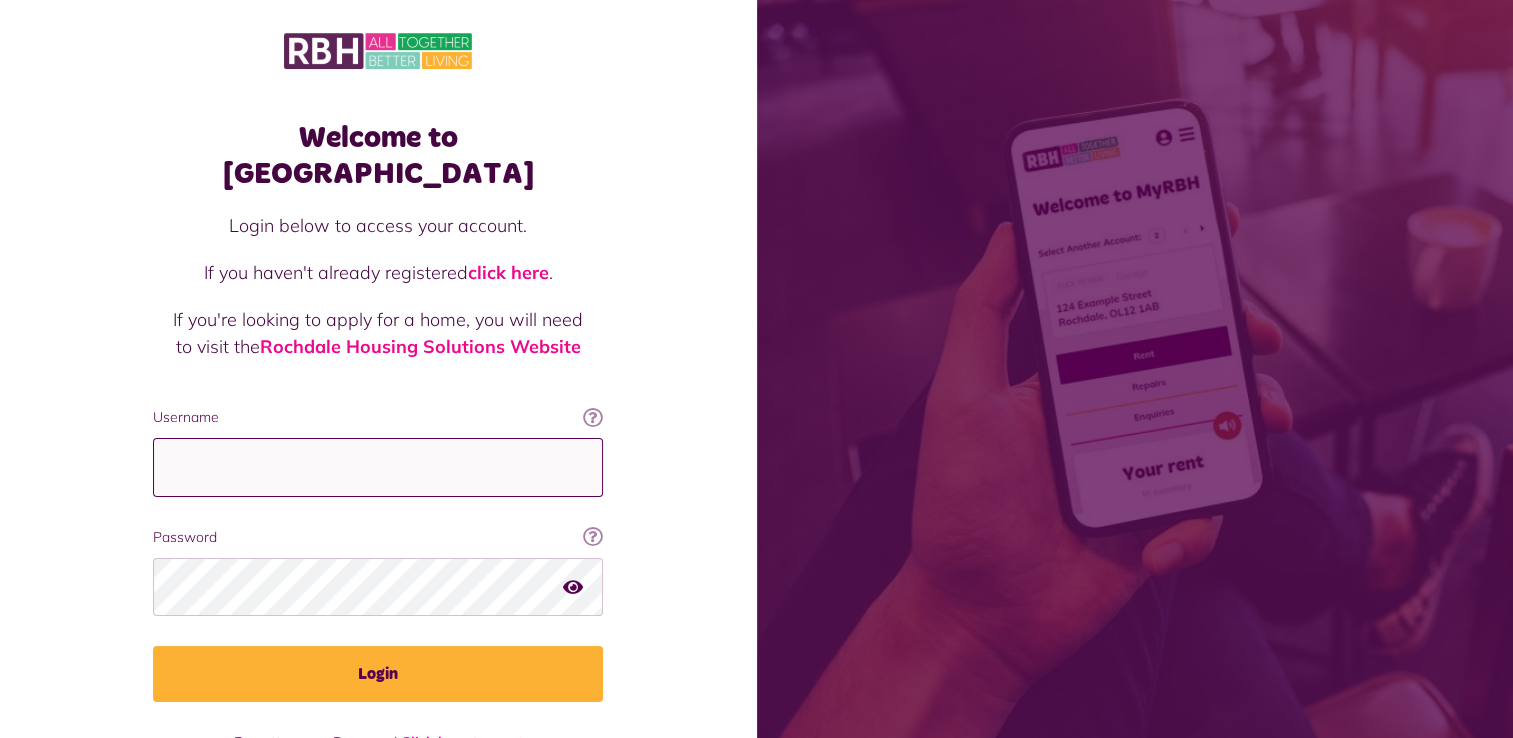 type on "**********" 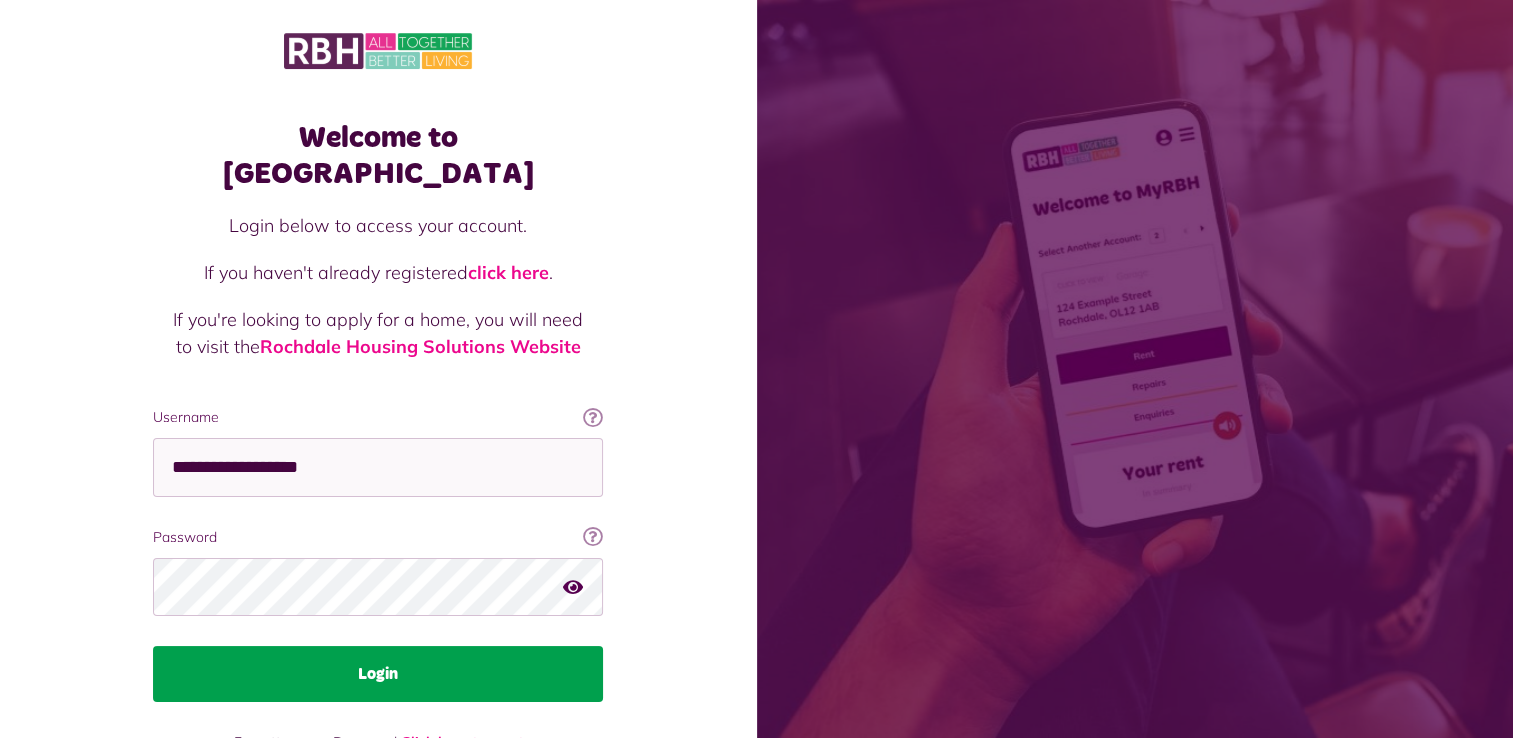 click on "Login" at bounding box center [378, 674] 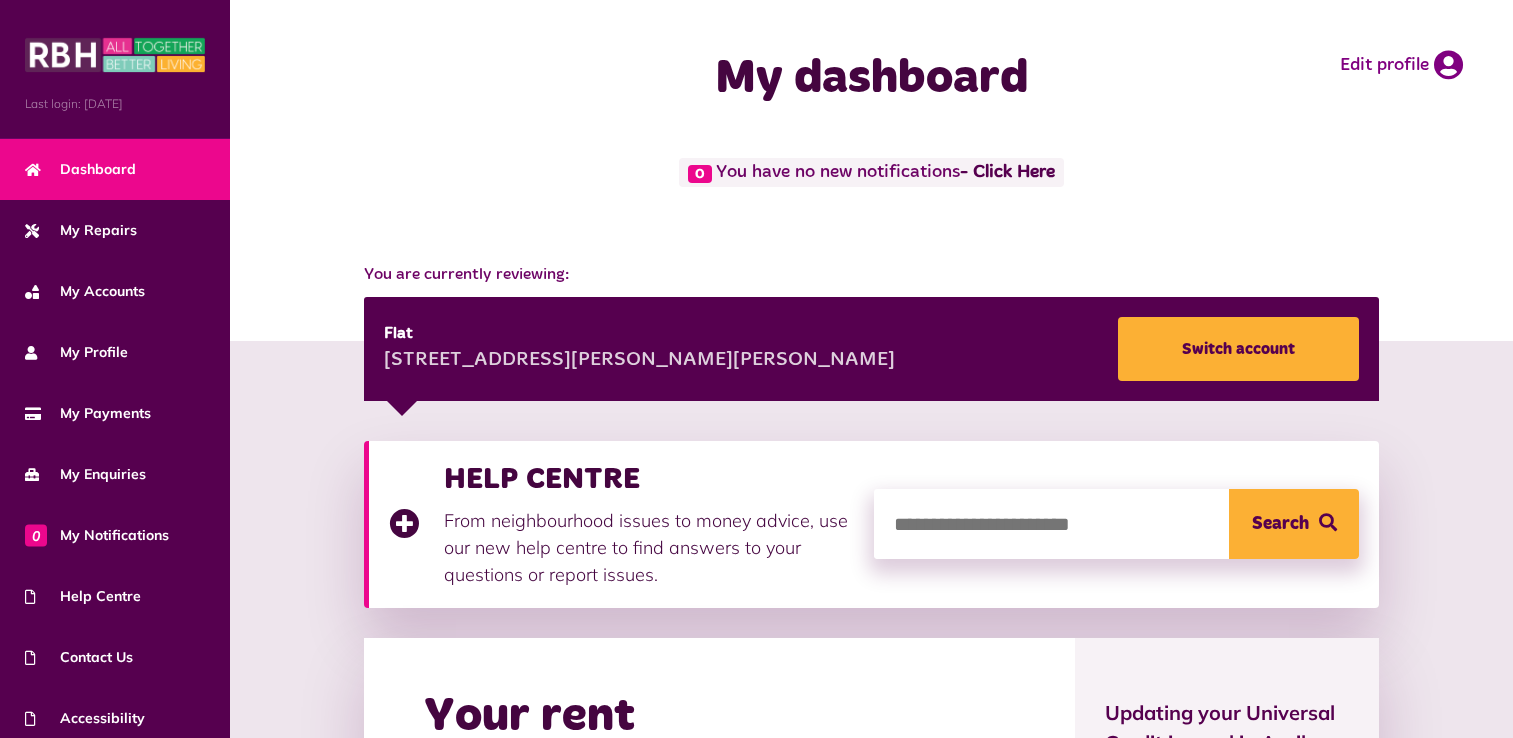 scroll, scrollTop: 0, scrollLeft: 0, axis: both 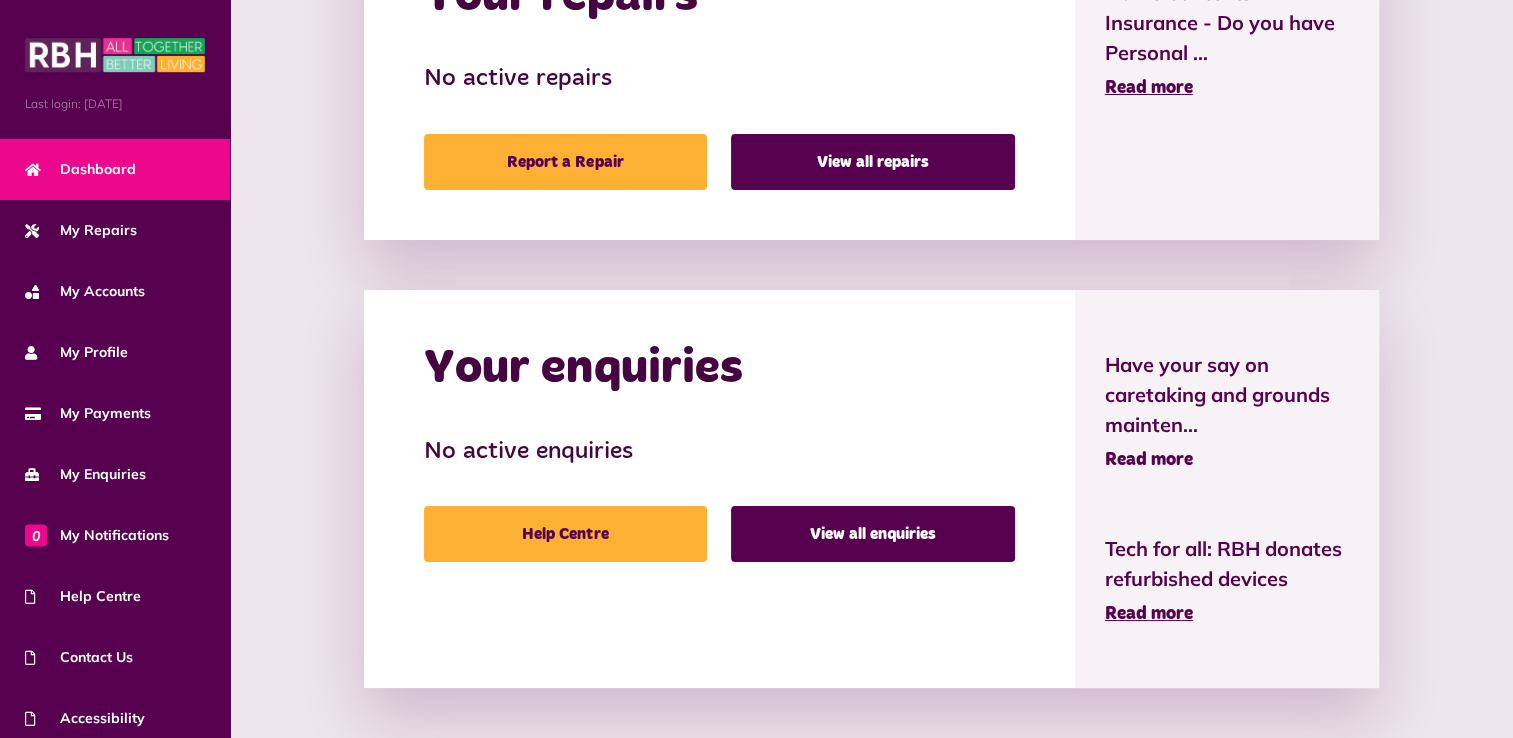 click on "Read more" at bounding box center (1149, 460) 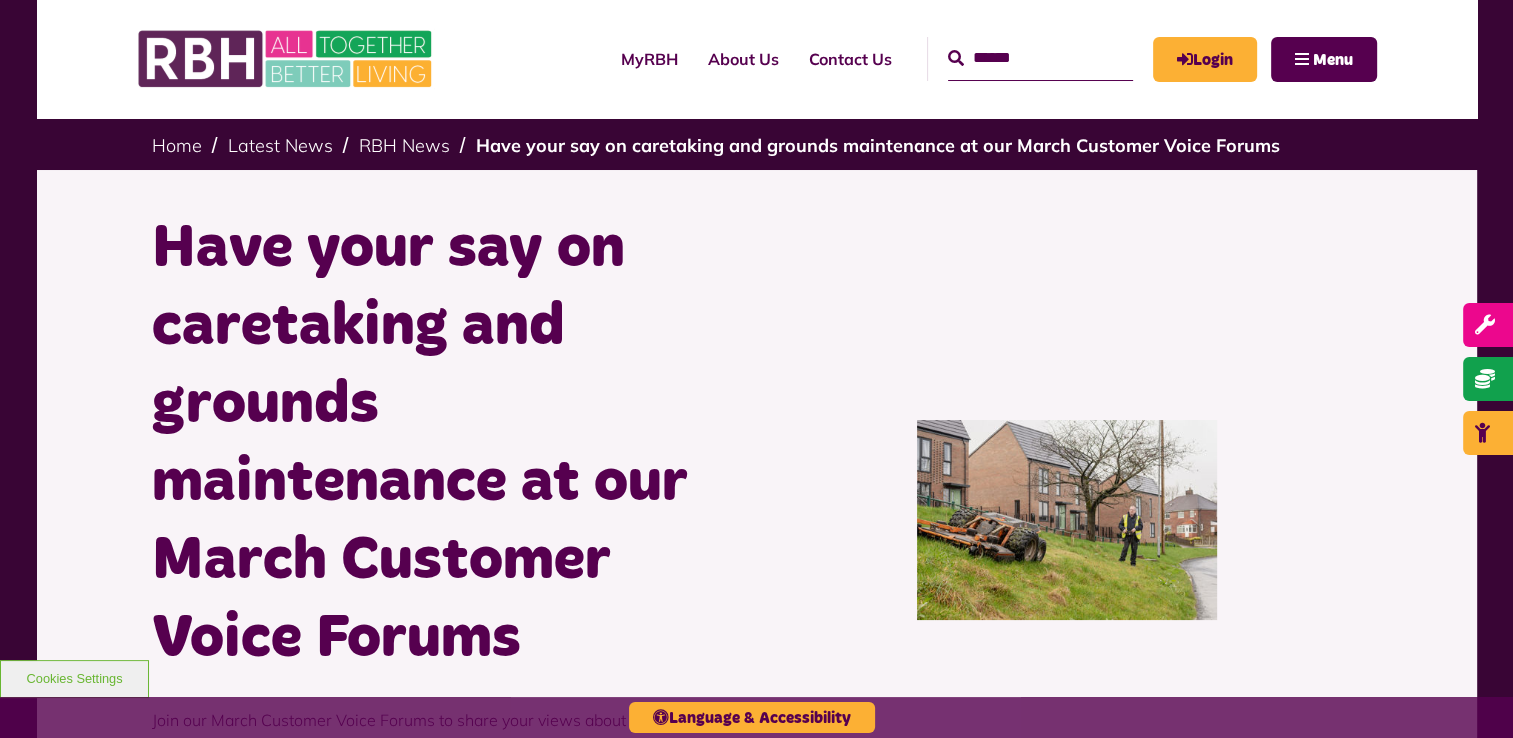 scroll, scrollTop: 0, scrollLeft: 0, axis: both 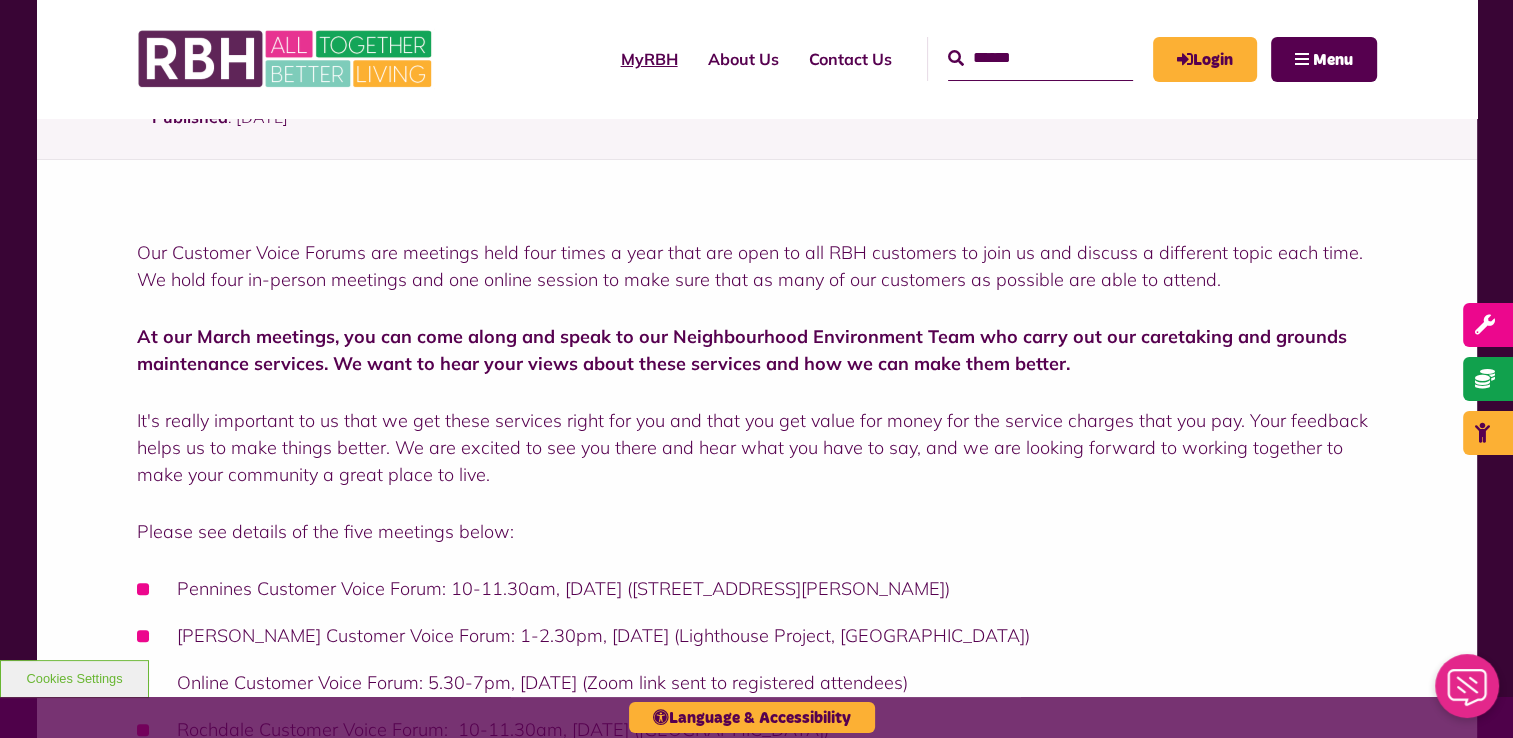 click on "MyRBH" at bounding box center (649, 59) 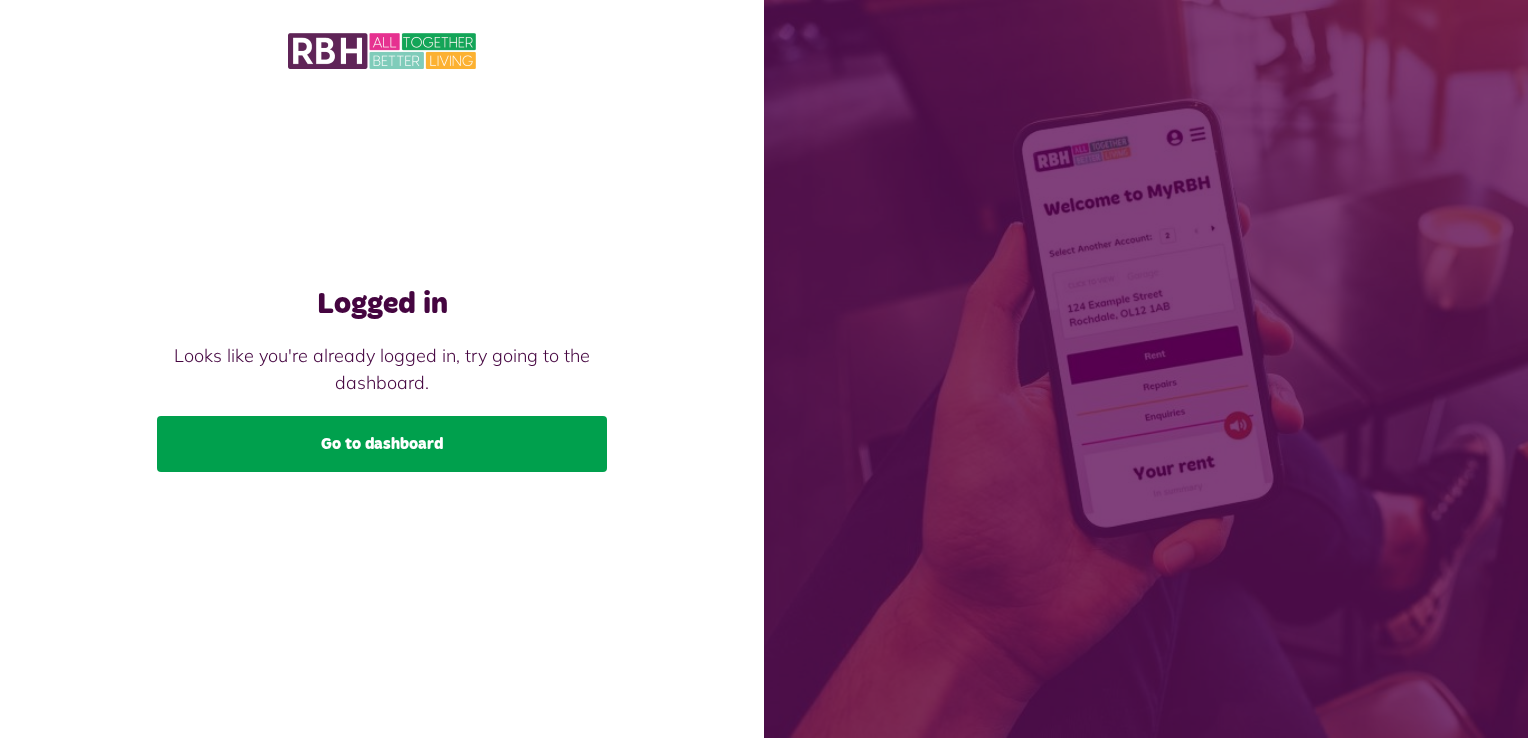 scroll, scrollTop: 0, scrollLeft: 0, axis: both 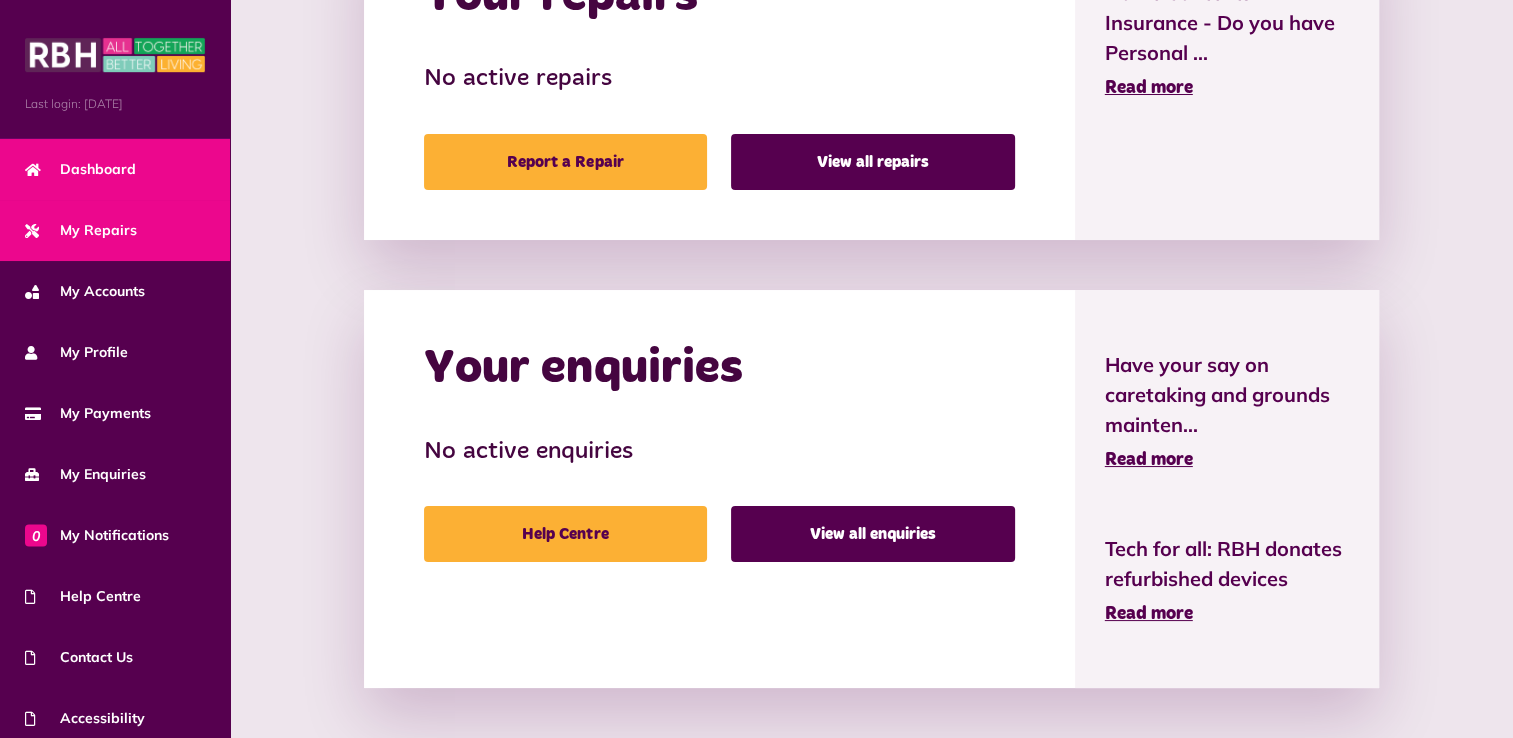 click on "My Repairs" at bounding box center [81, 230] 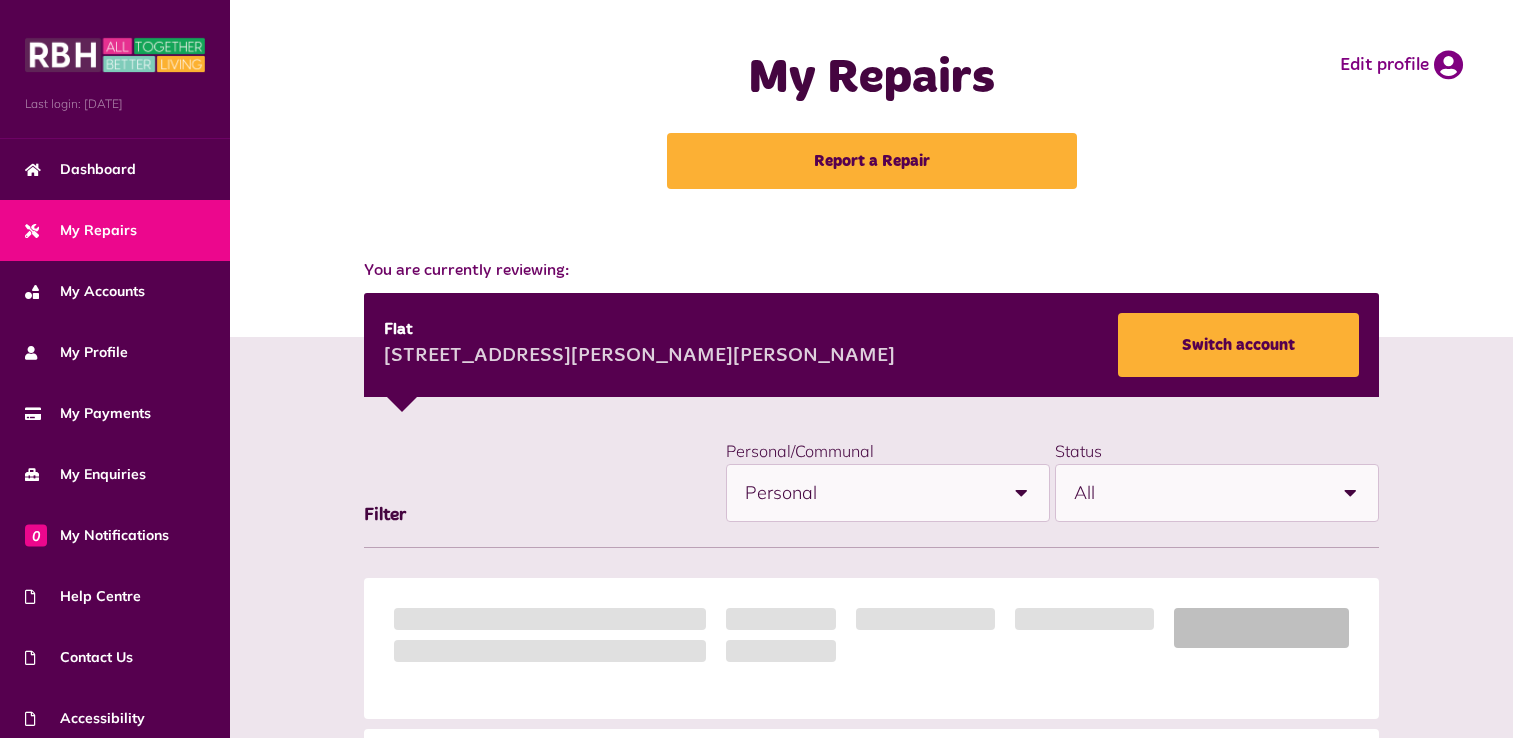 scroll, scrollTop: 0, scrollLeft: 0, axis: both 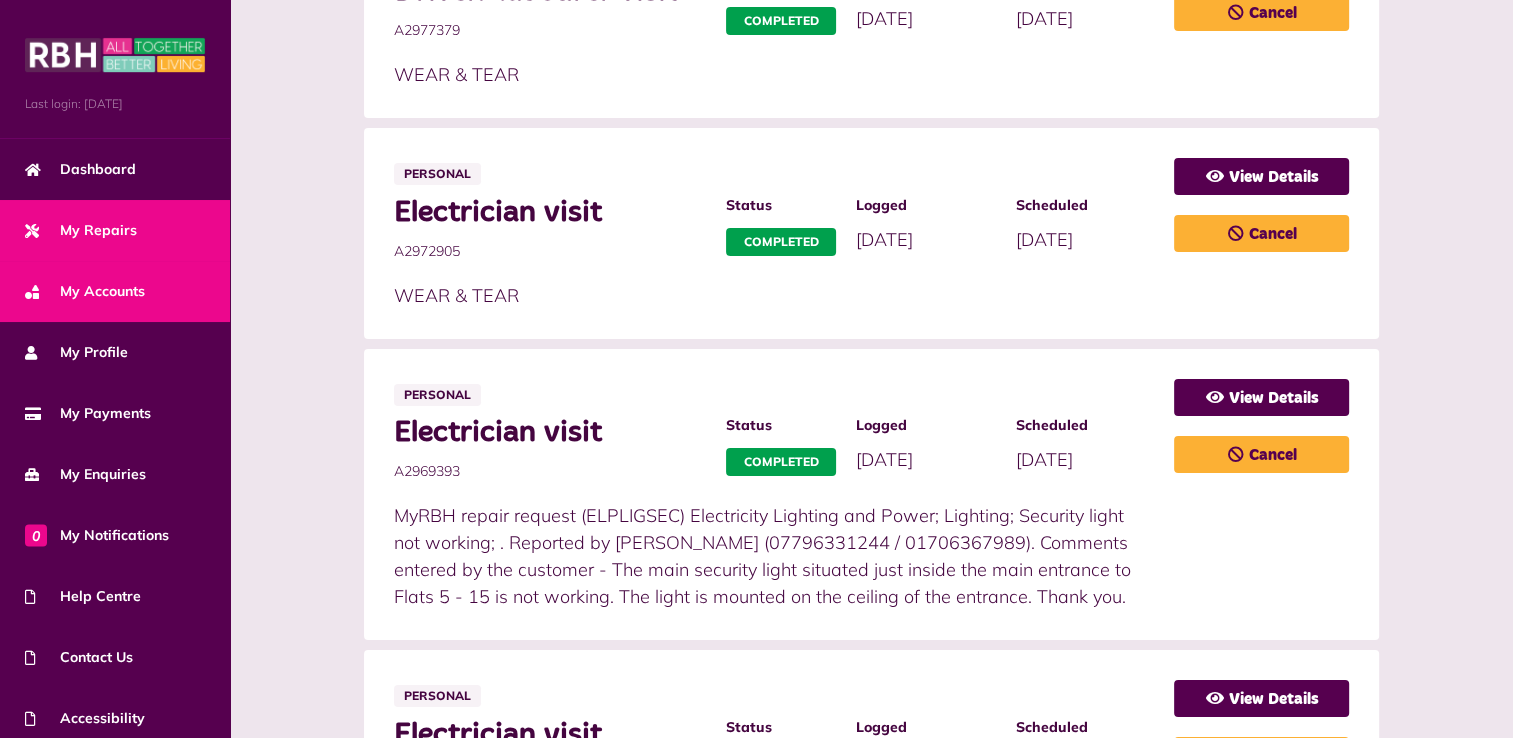 click on "My Accounts" at bounding box center [85, 291] 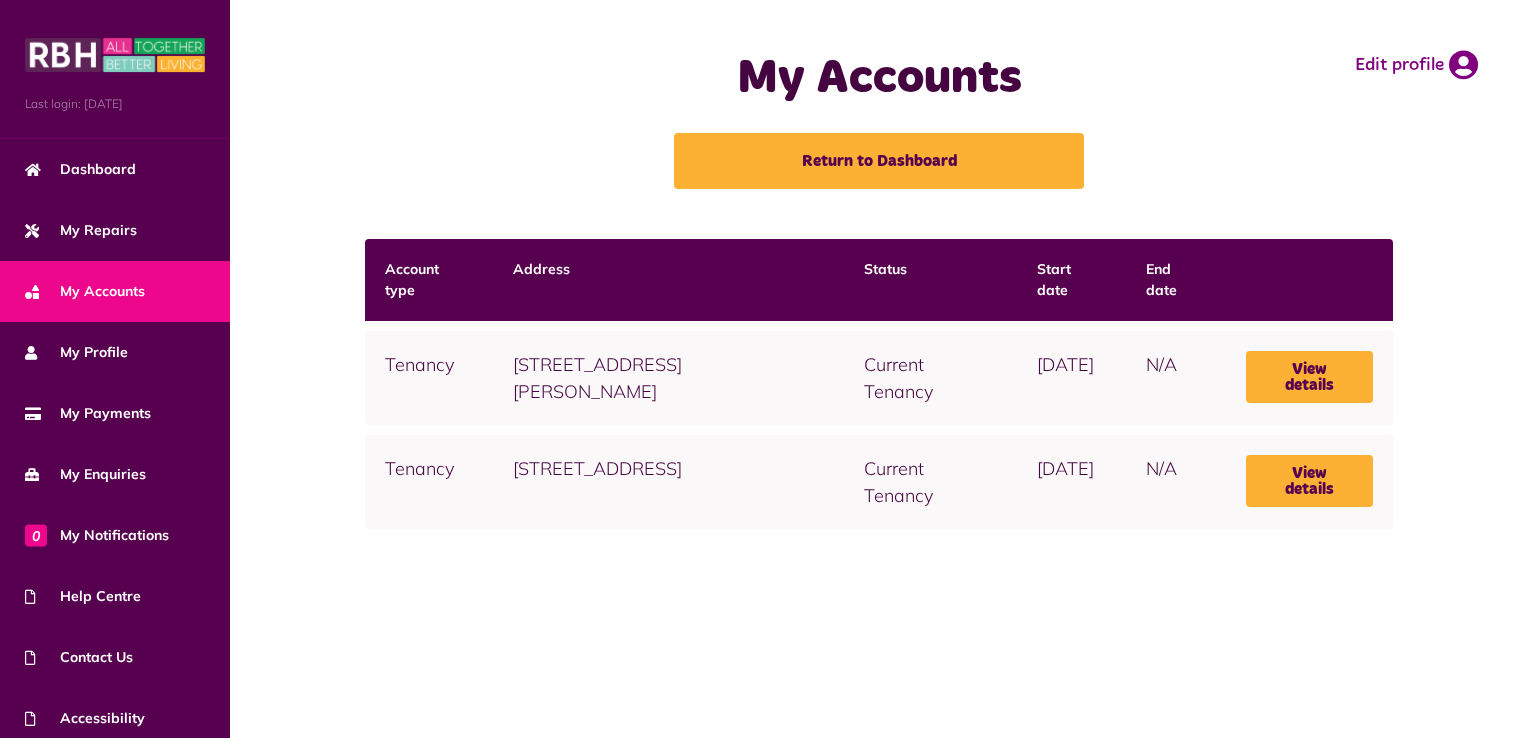 scroll, scrollTop: 0, scrollLeft: 0, axis: both 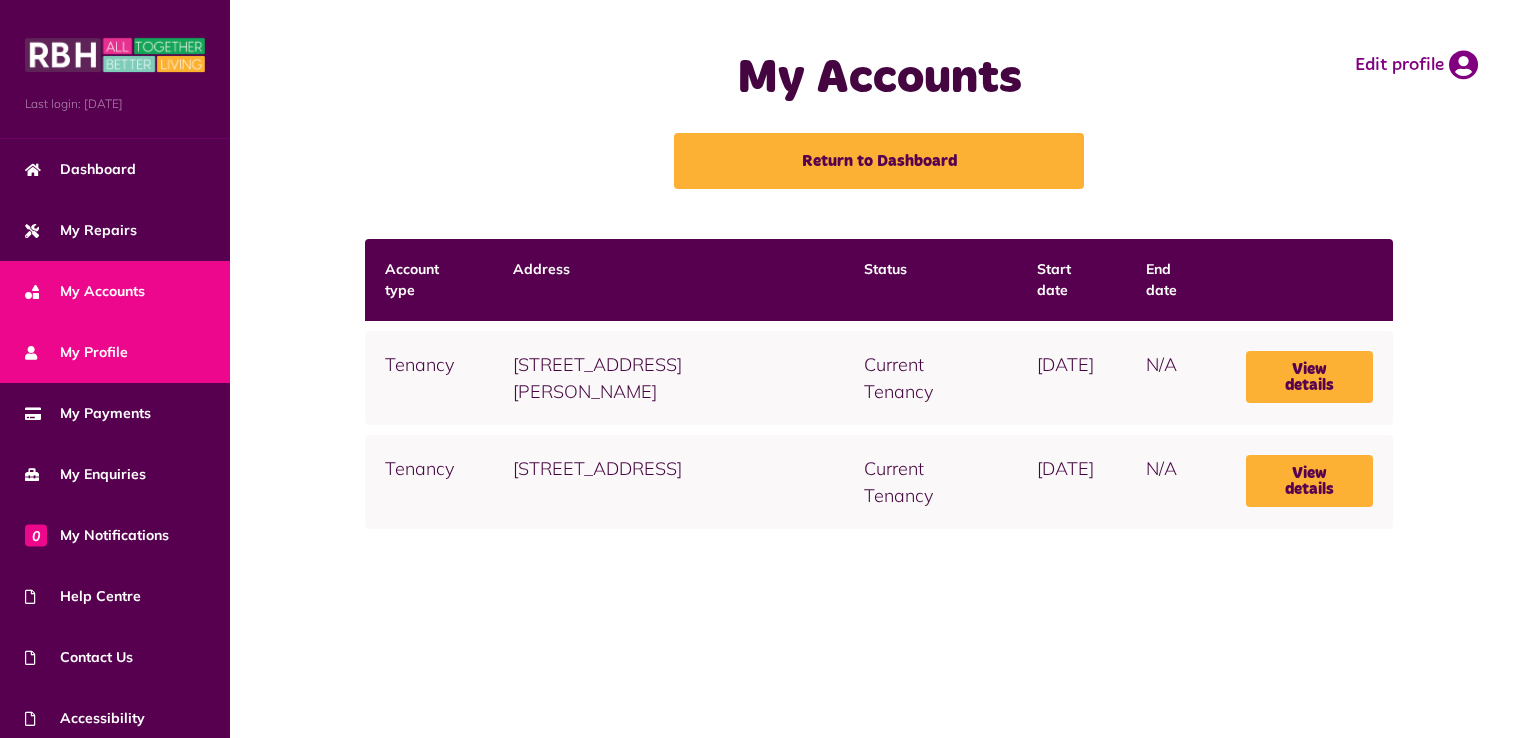 click on "My Profile" at bounding box center (76, 352) 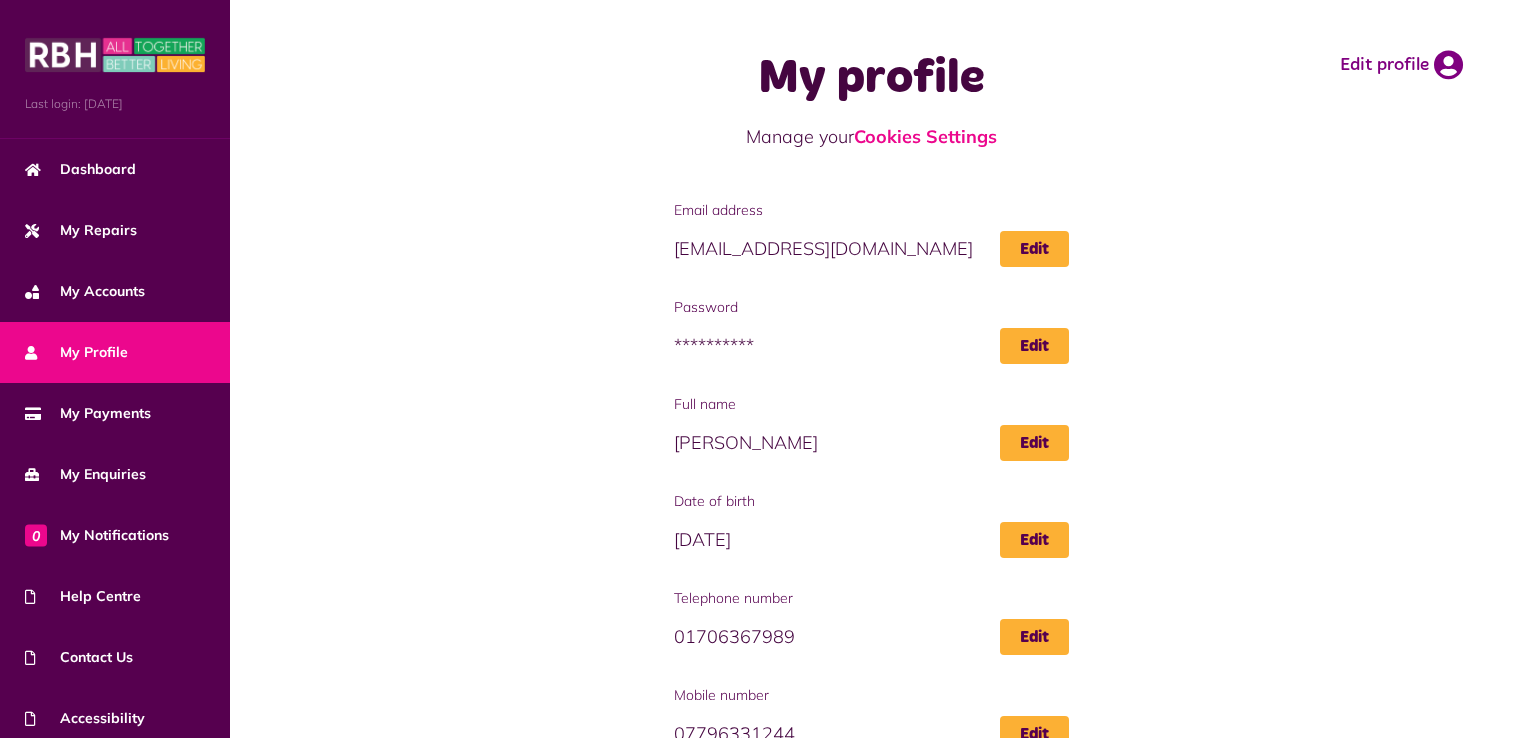 scroll, scrollTop: 0, scrollLeft: 0, axis: both 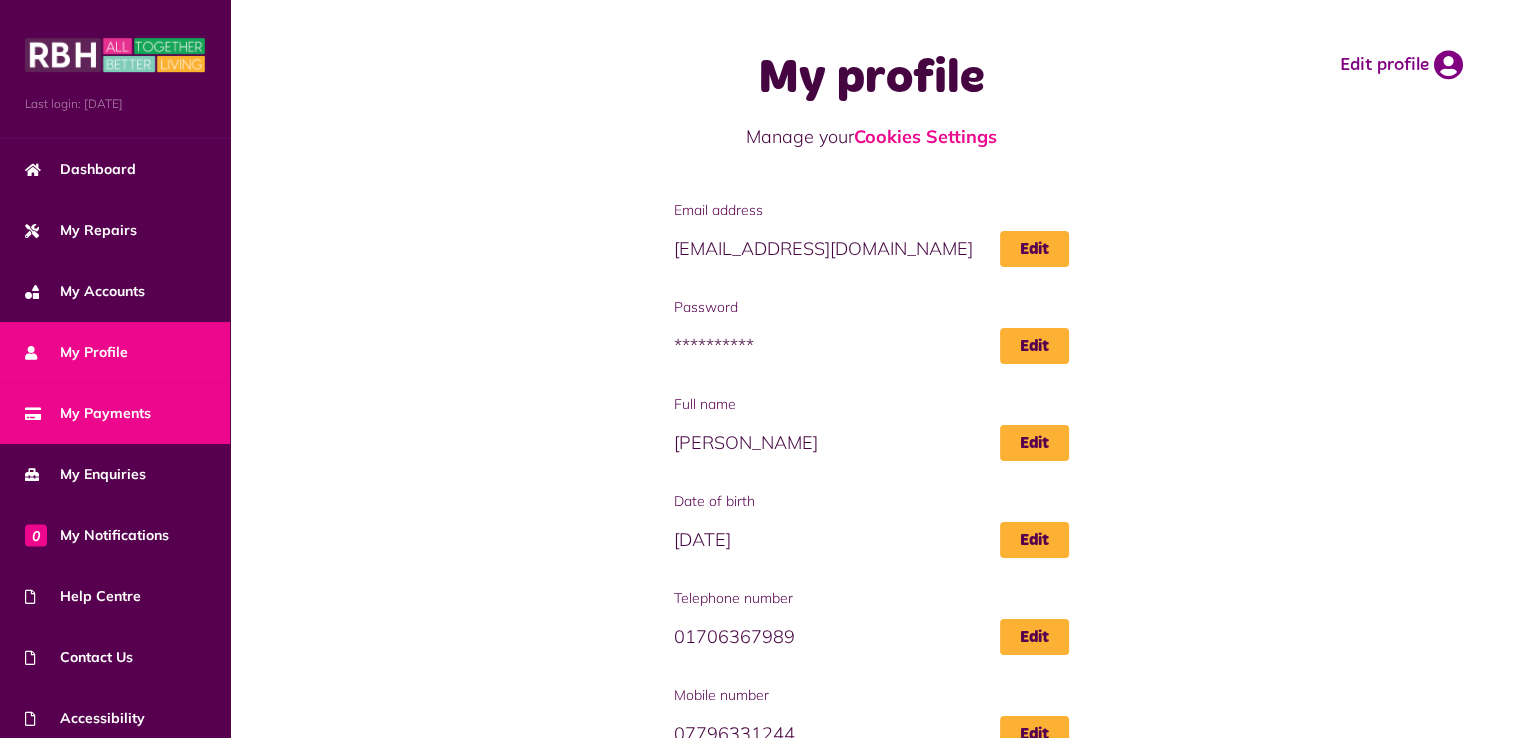 click on "My Payments" at bounding box center [88, 413] 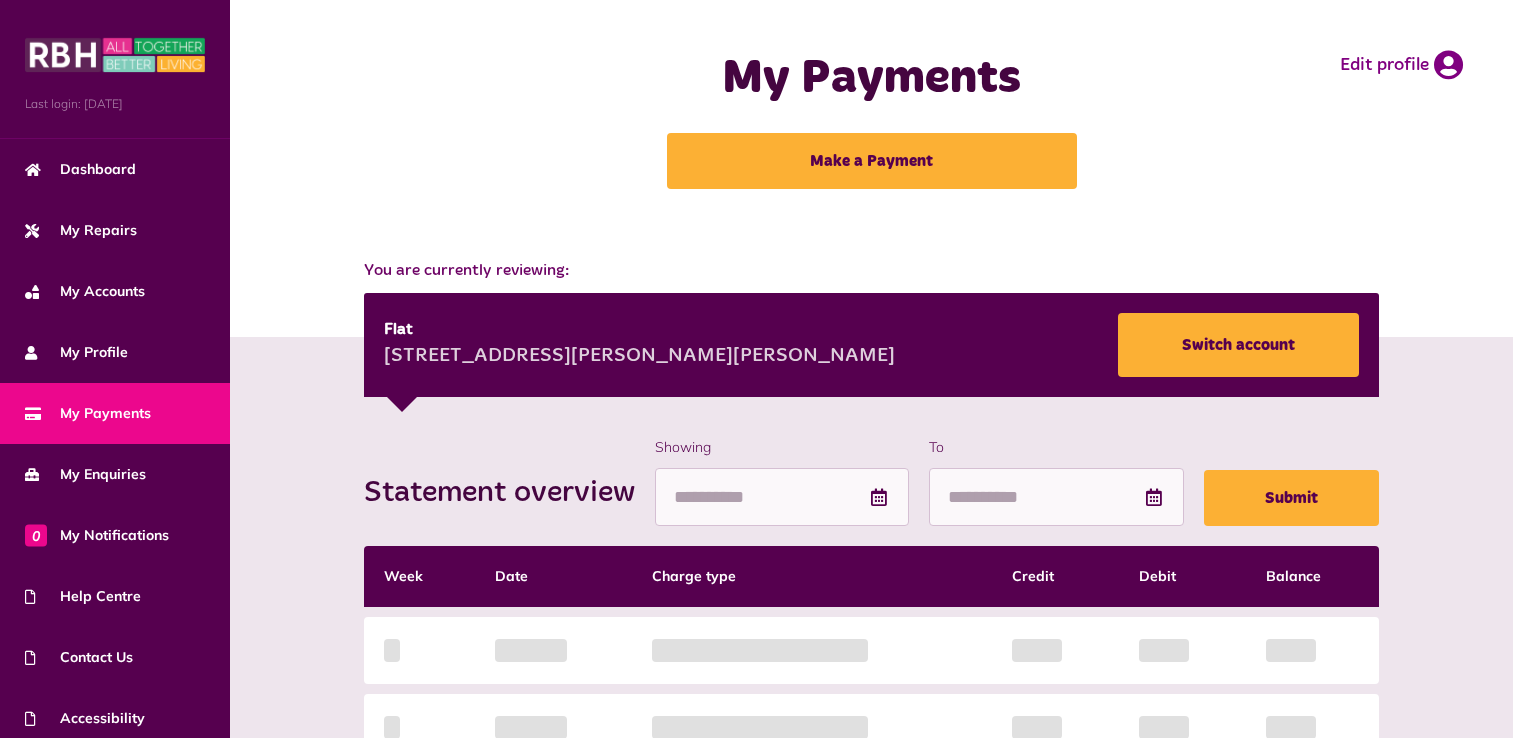 scroll, scrollTop: 0, scrollLeft: 0, axis: both 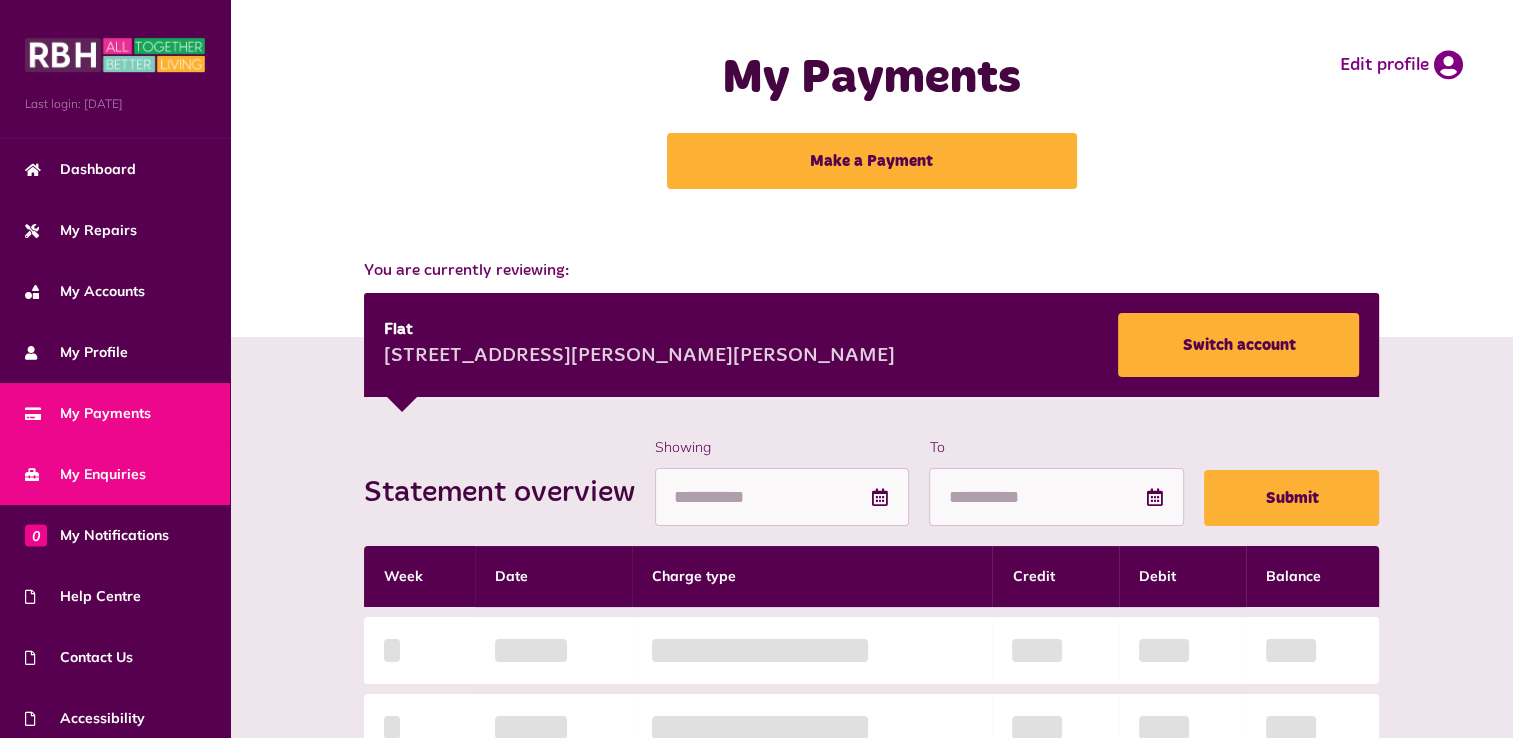 click on "My Enquiries" at bounding box center [85, 474] 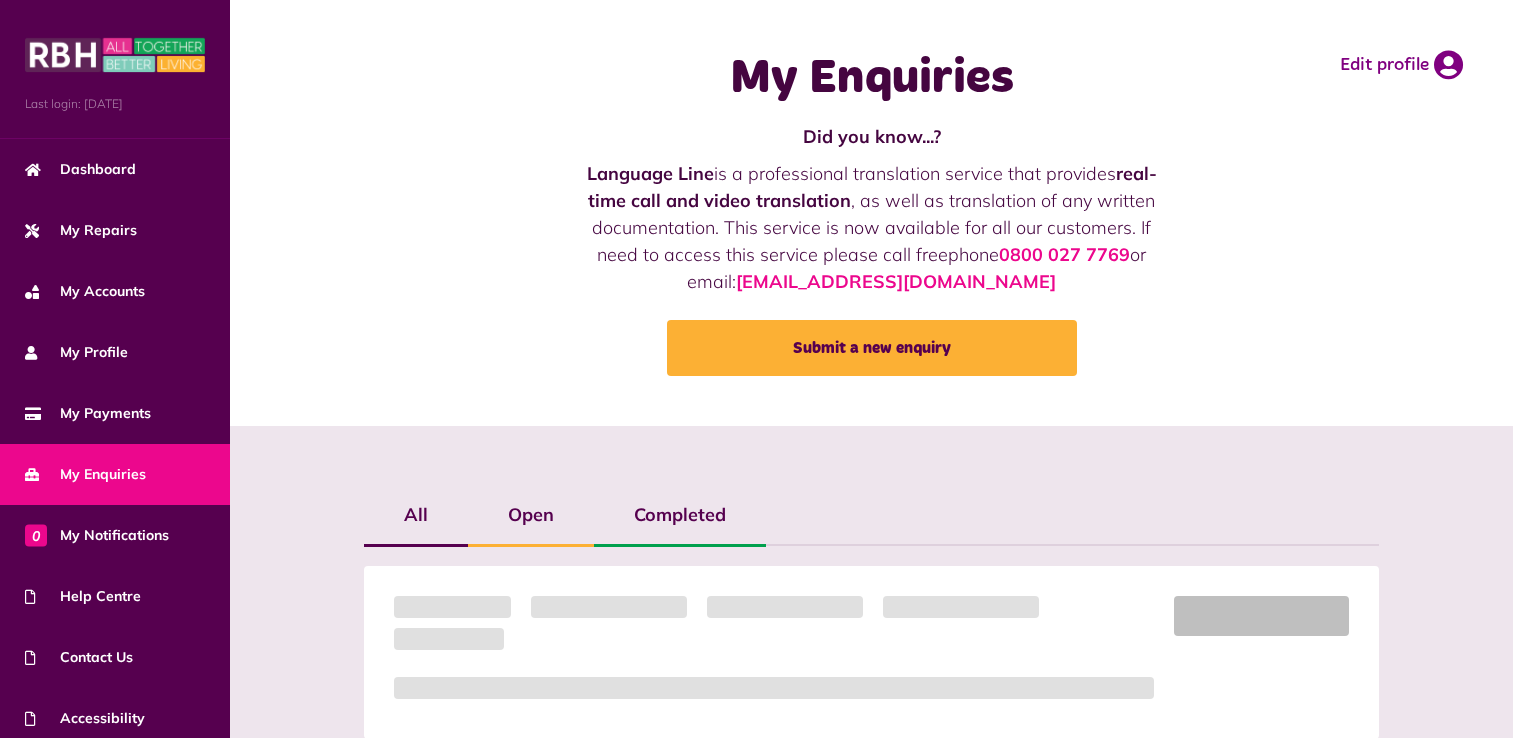 scroll, scrollTop: 0, scrollLeft: 0, axis: both 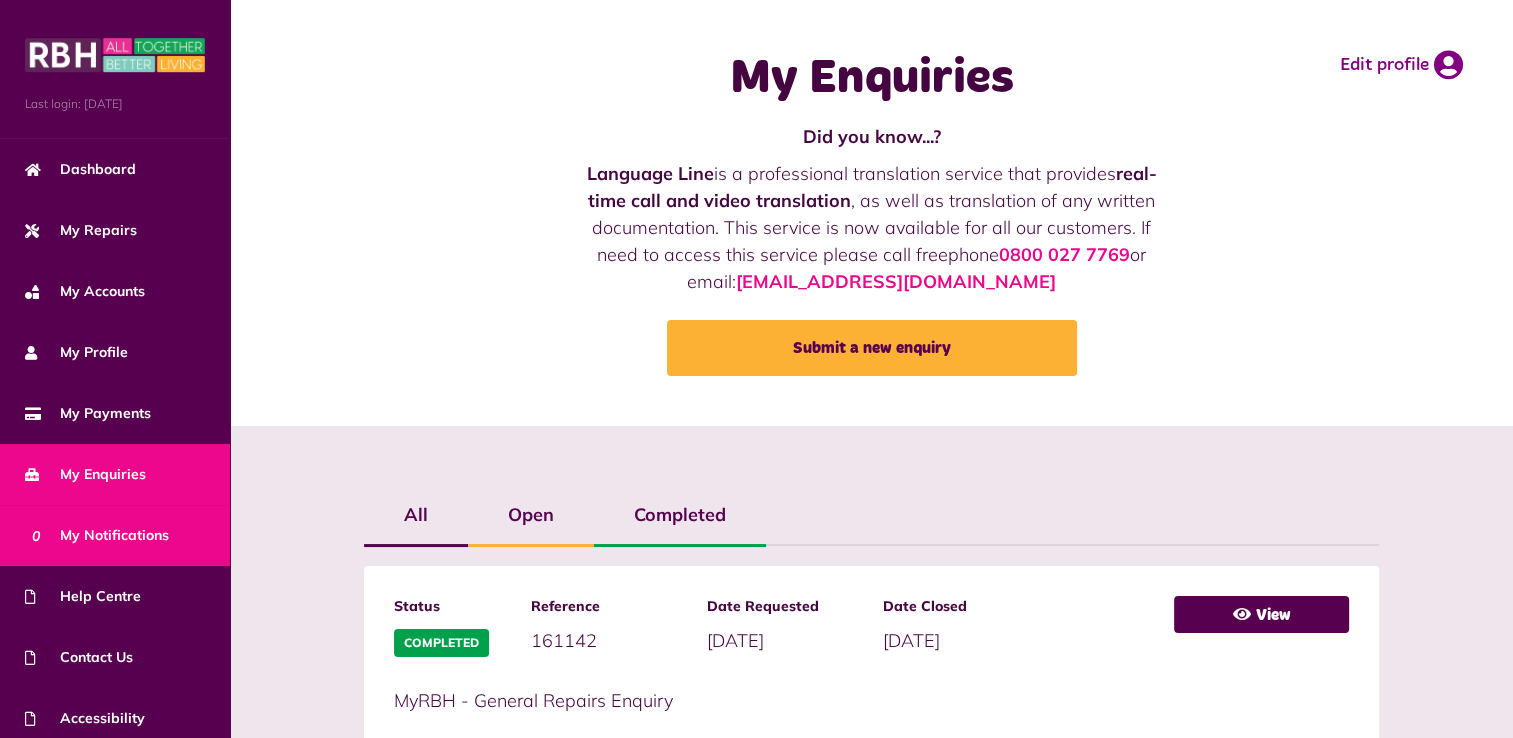click on "0  My Notifications" at bounding box center [97, 535] 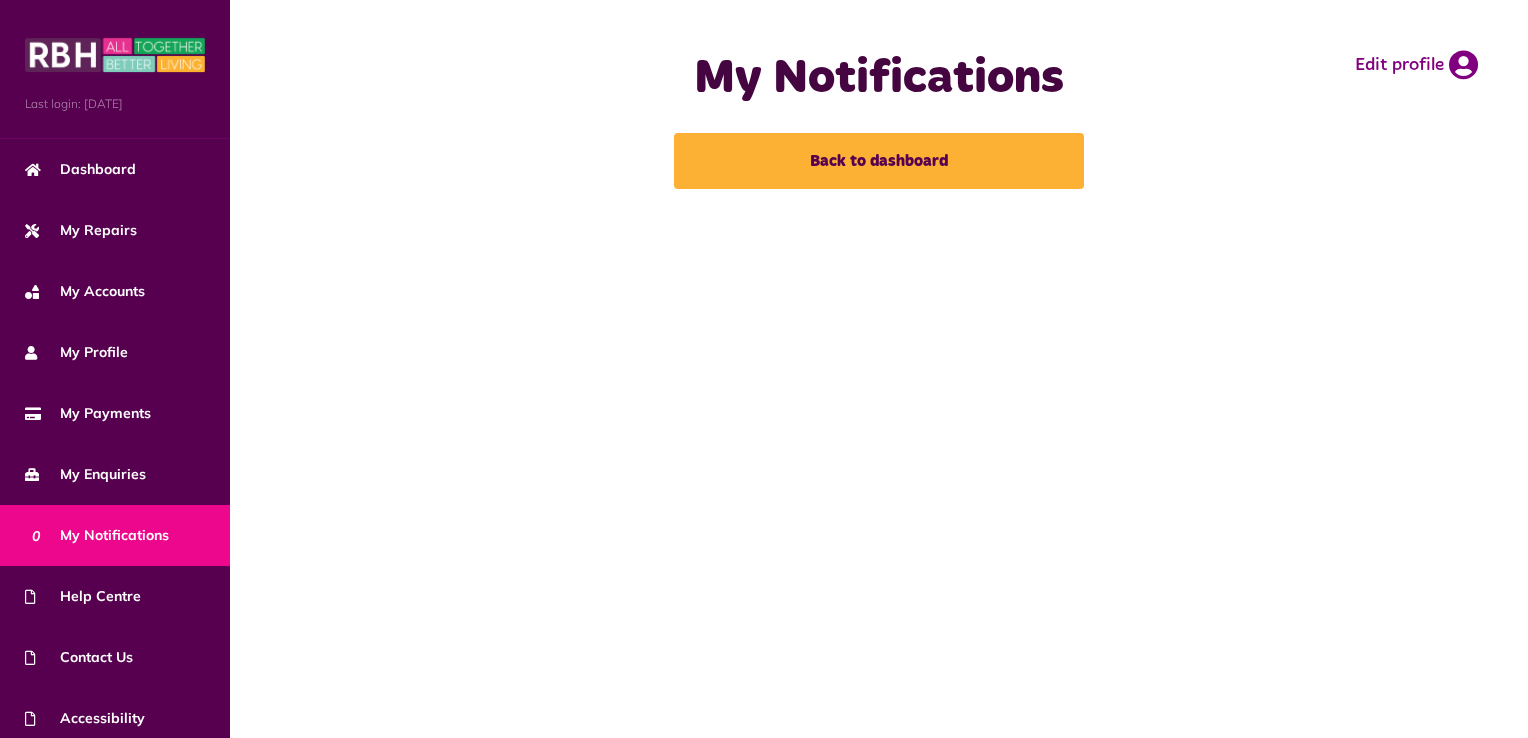 scroll, scrollTop: 0, scrollLeft: 0, axis: both 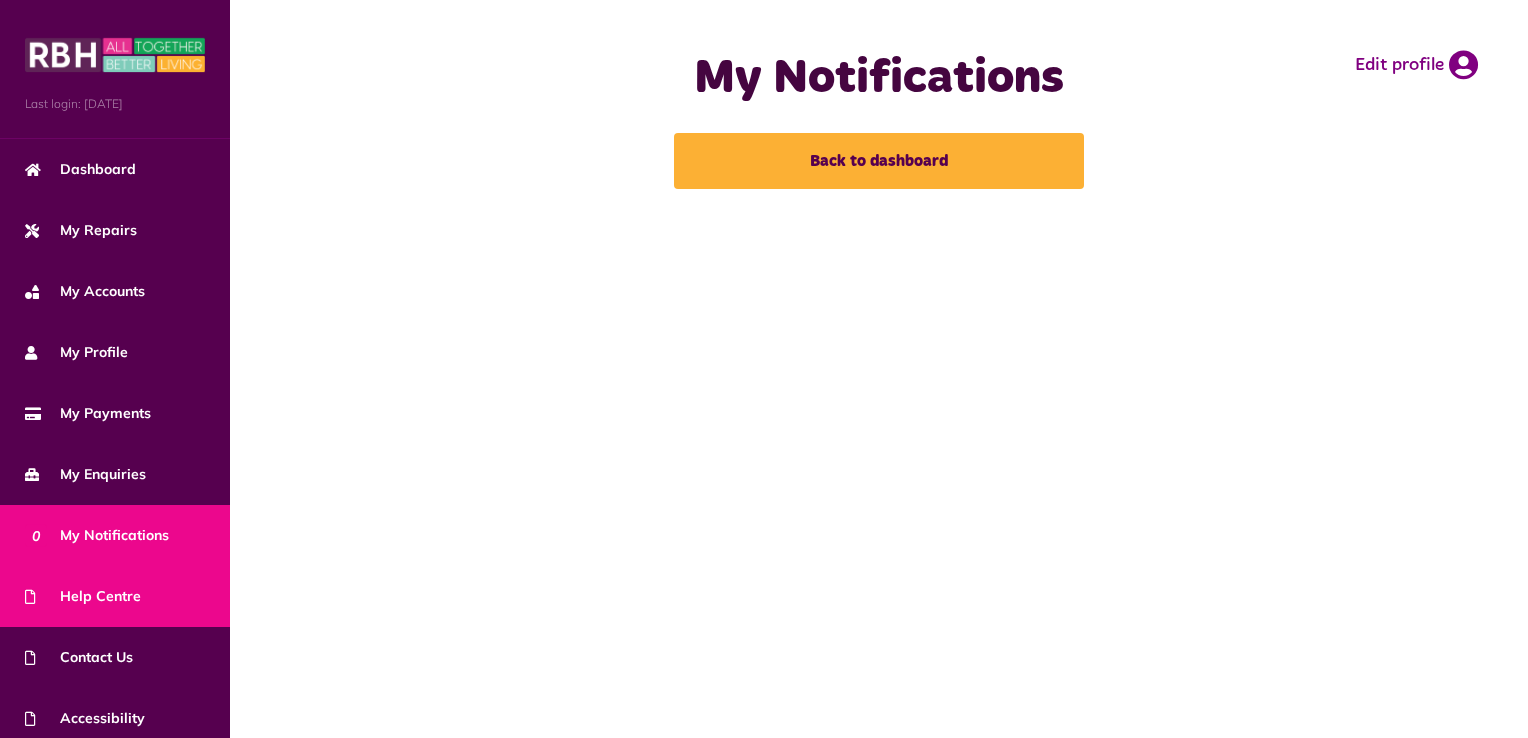click on "Help Centre" at bounding box center (83, 596) 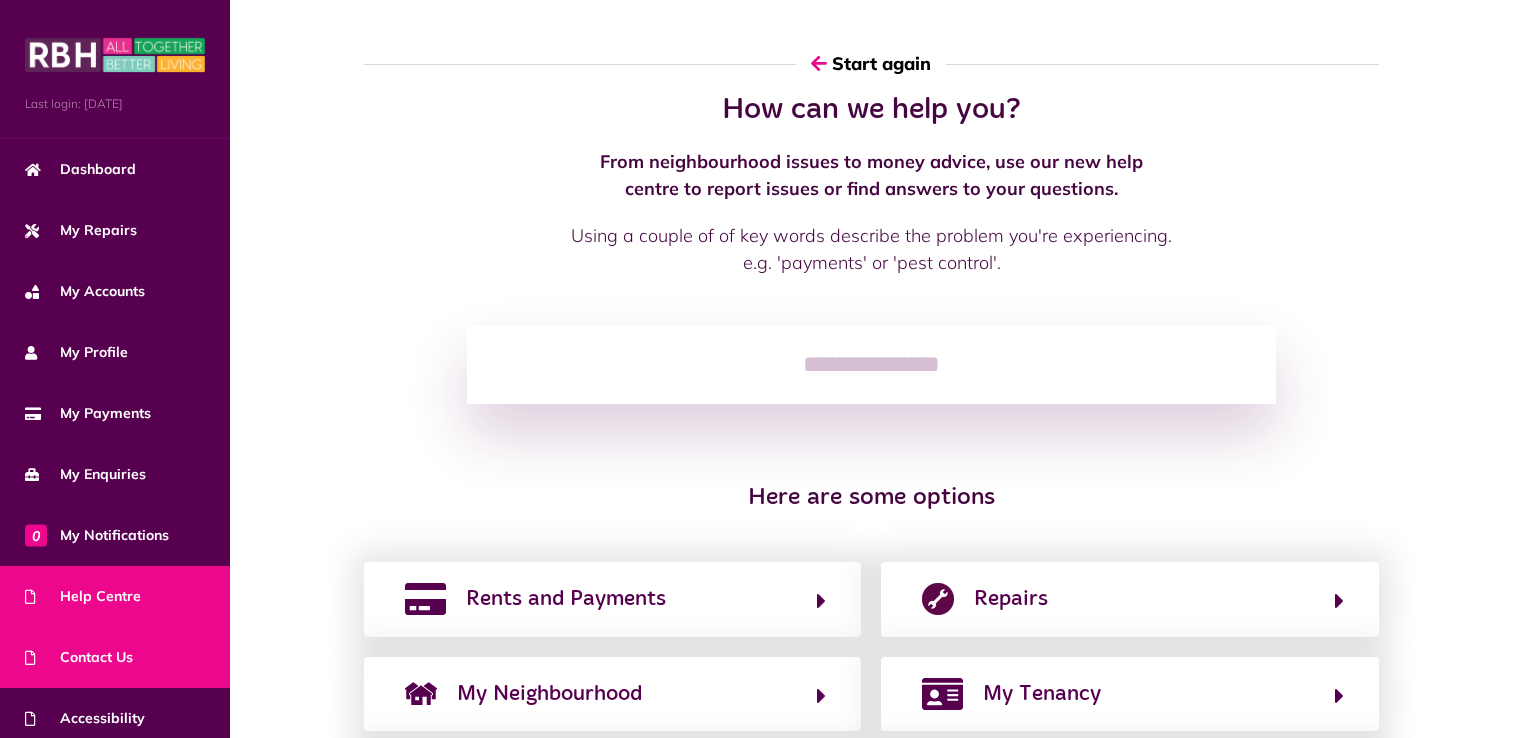 scroll, scrollTop: 0, scrollLeft: 0, axis: both 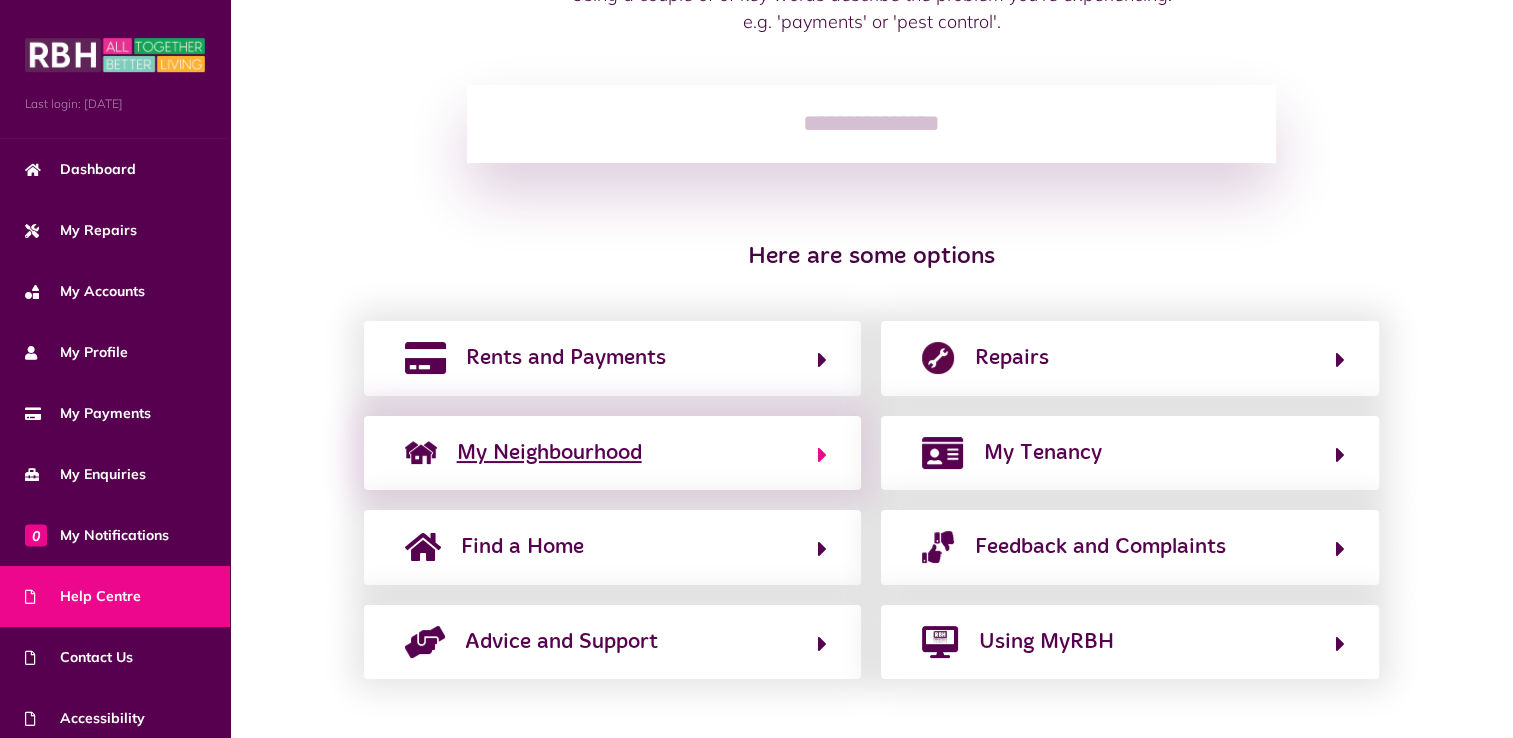 click 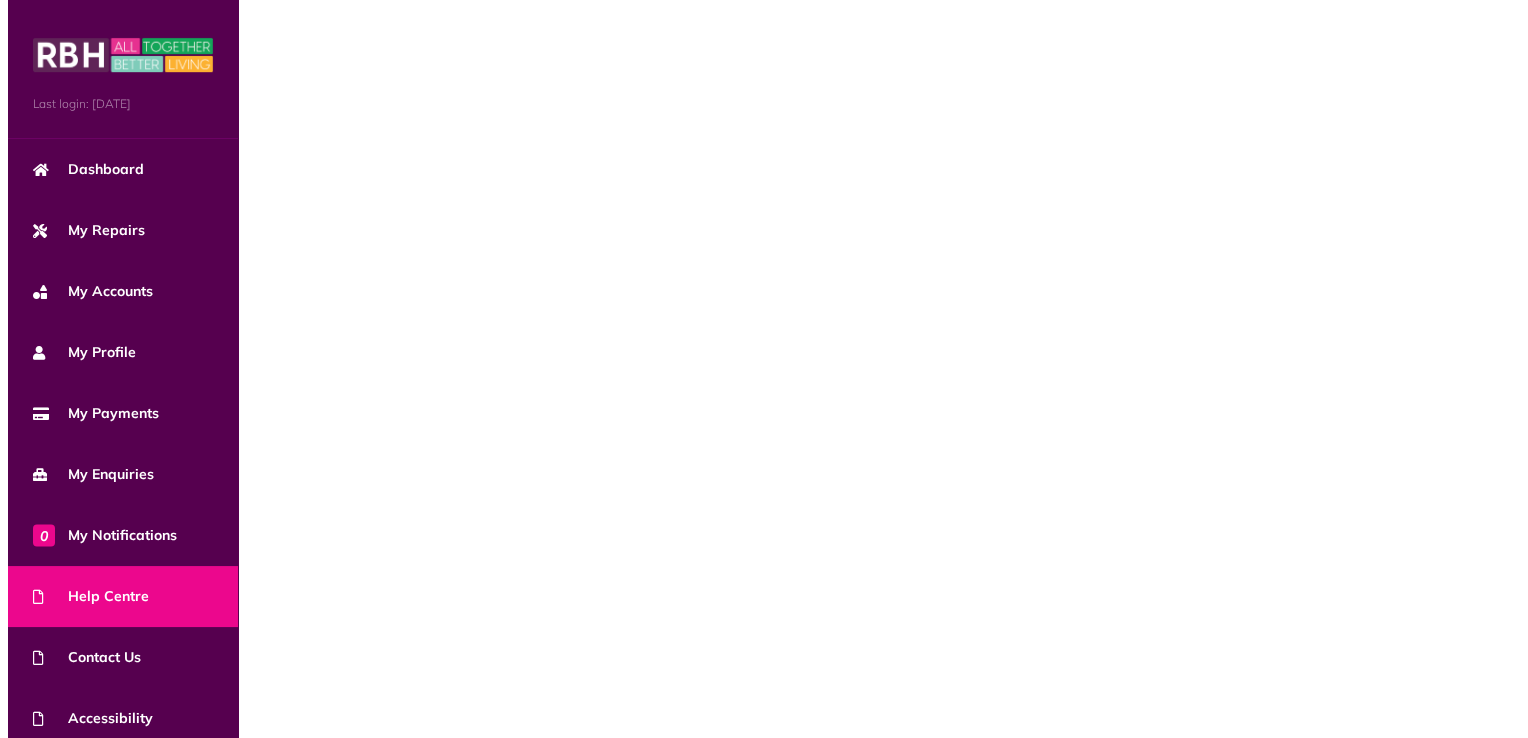 scroll, scrollTop: 0, scrollLeft: 0, axis: both 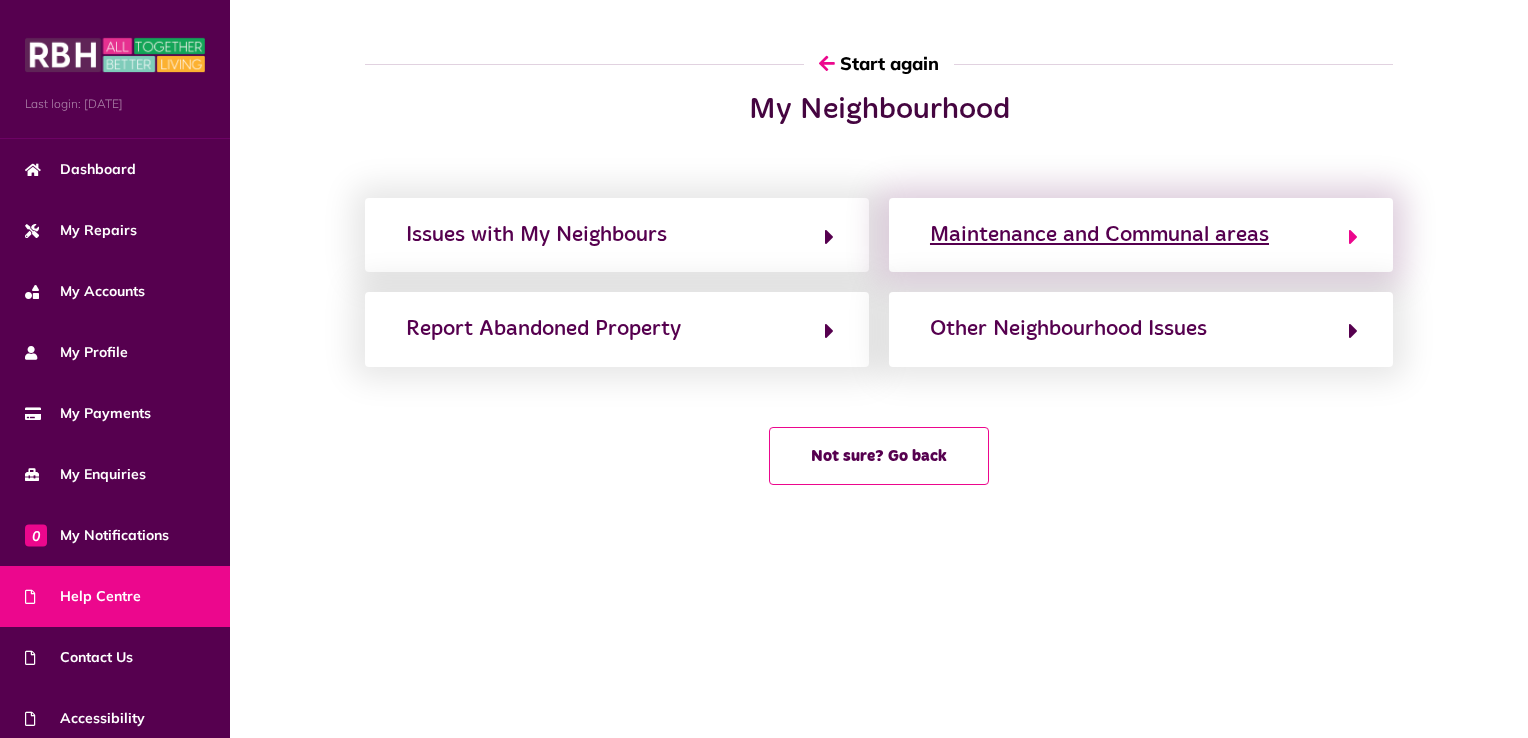 click 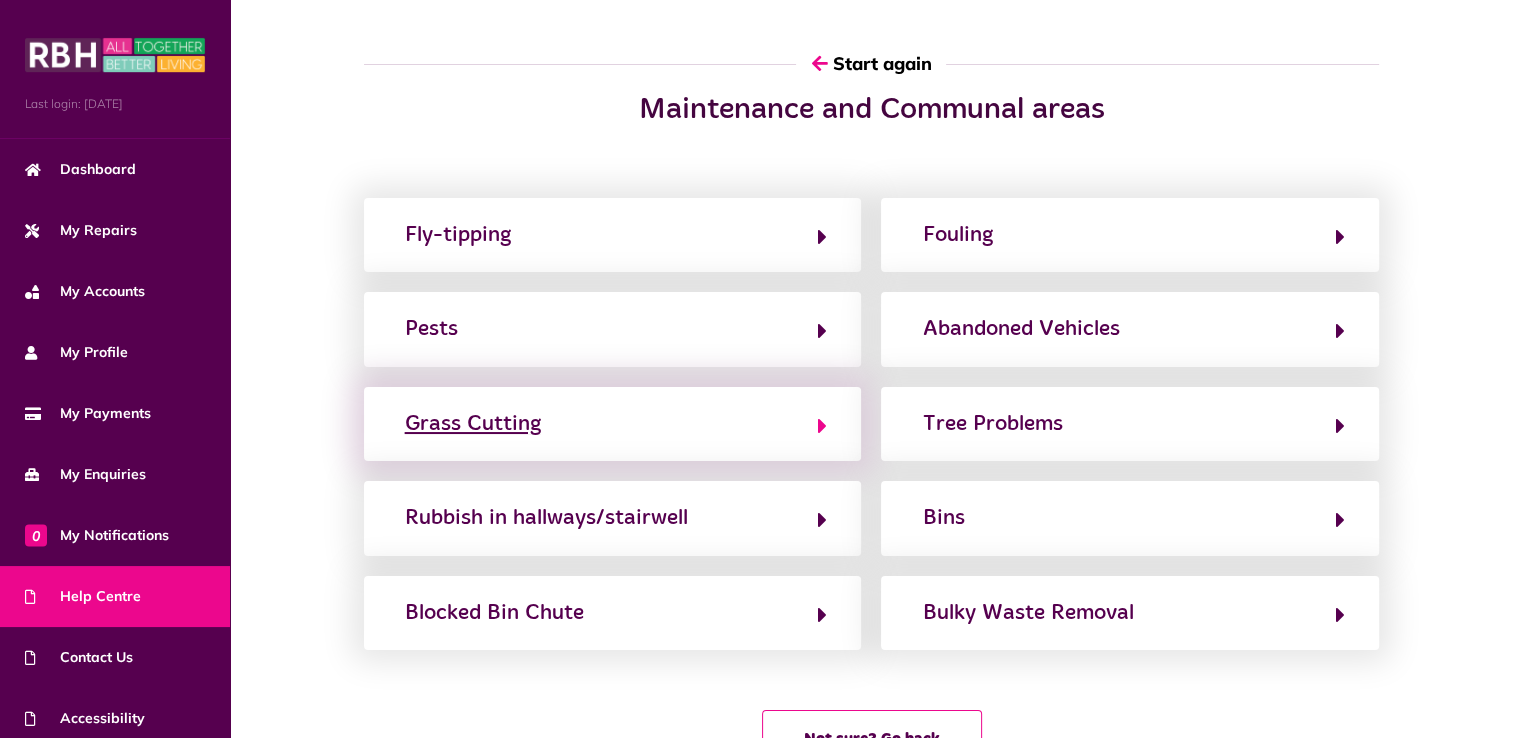 click 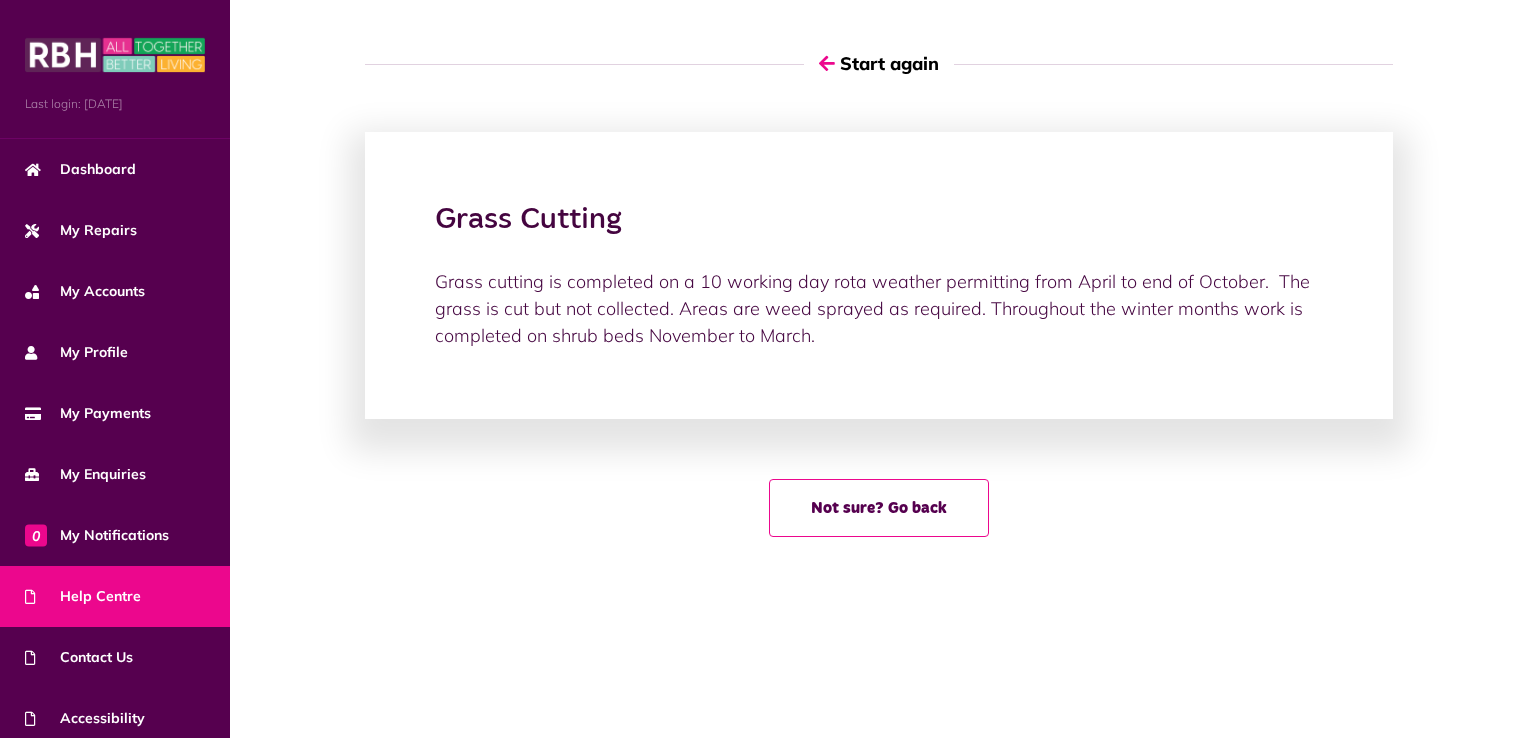 click on "Grass Cutting Grass cutting is completed on a 10 working day rota weather permitting from April to end of October.  The grass is cut but not collected. Areas are weed sprayed as required. Throughout the winter months work is completed on shrub beds November to March. Not sure? Go back" 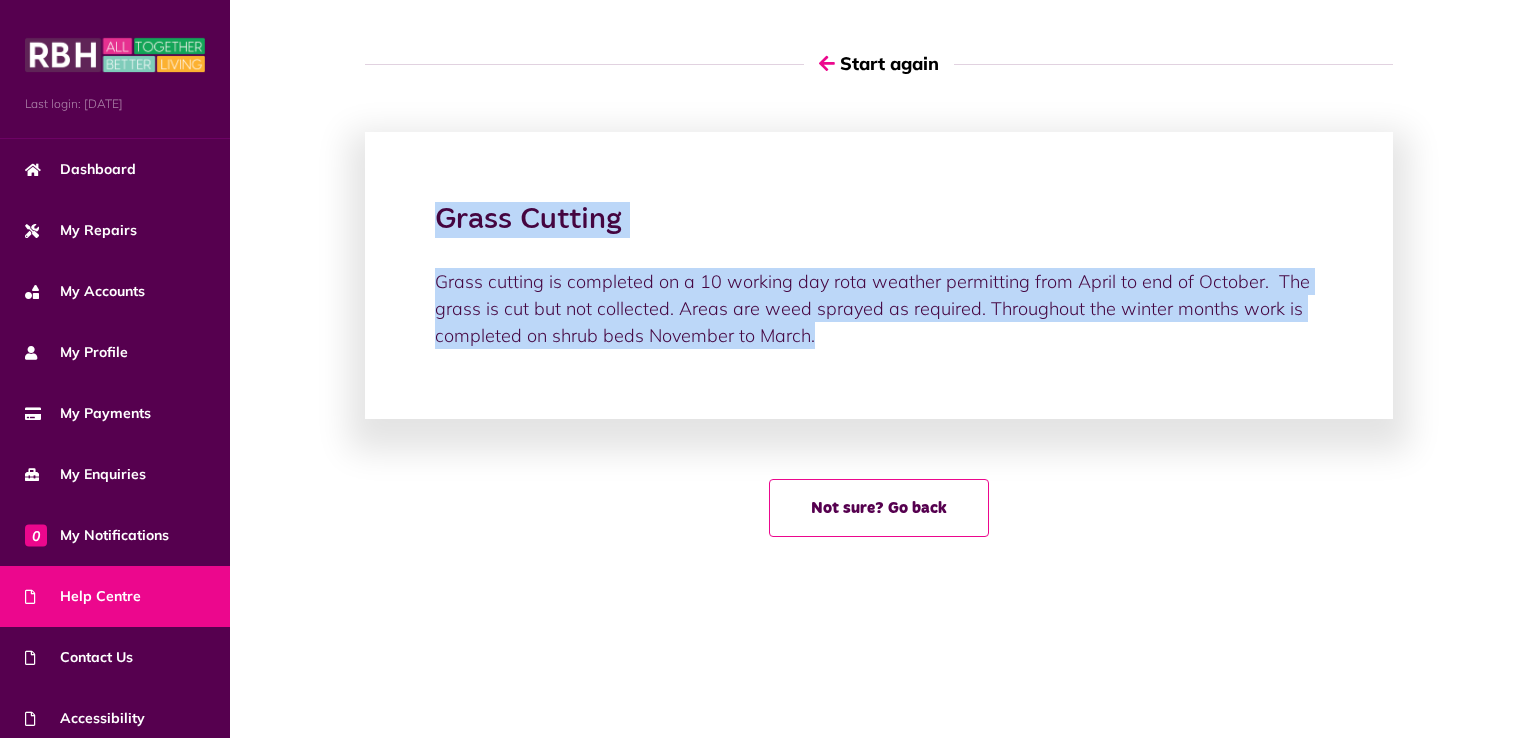 drag, startPoint x: 440, startPoint y: 217, endPoint x: 855, endPoint y: 340, distance: 432.8441 